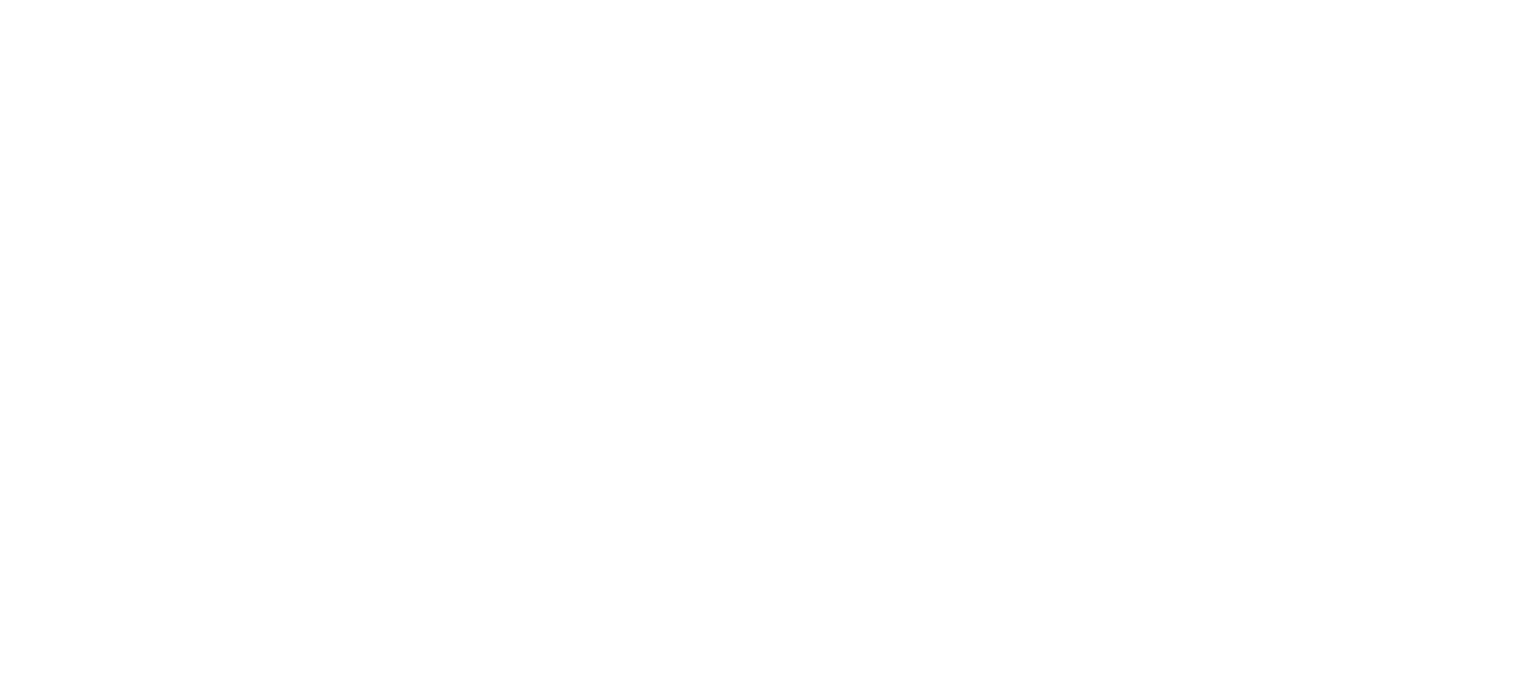 scroll, scrollTop: 0, scrollLeft: 0, axis: both 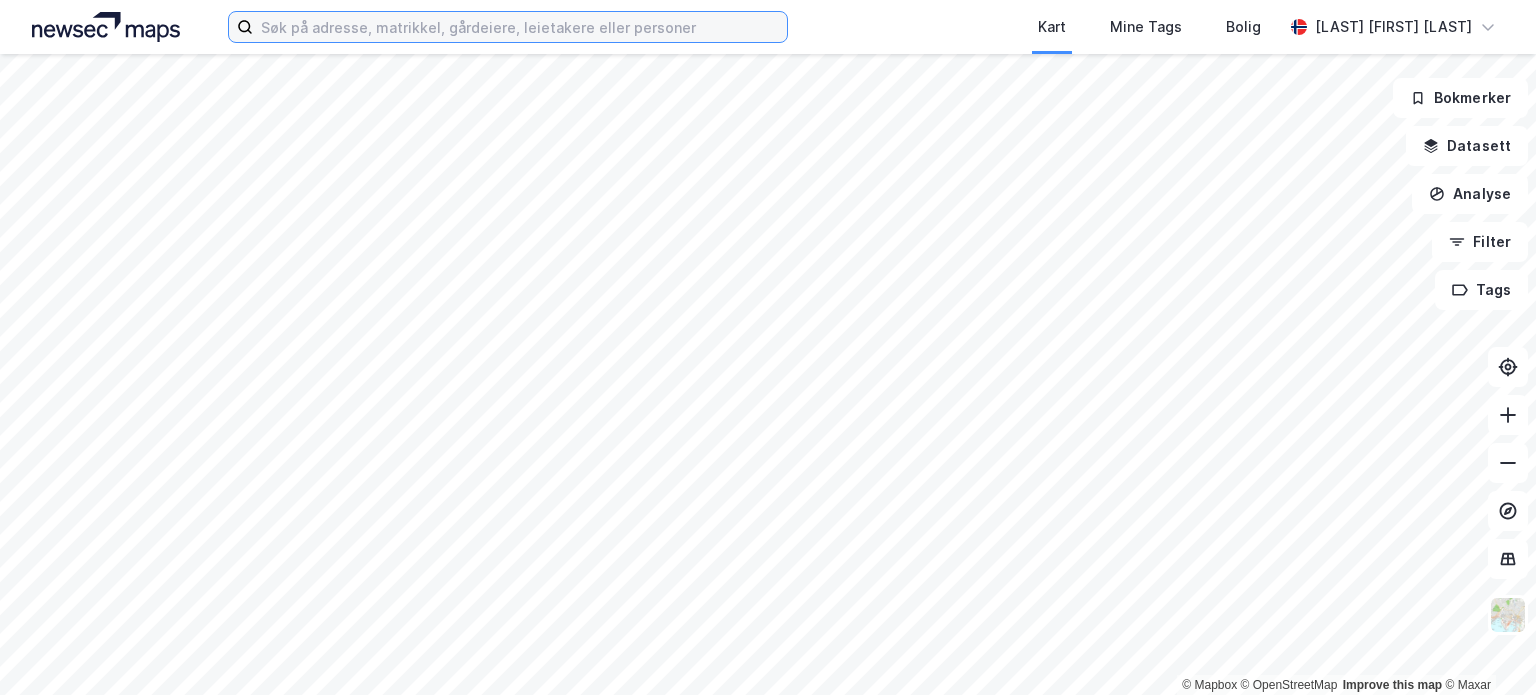 click at bounding box center [520, 27] 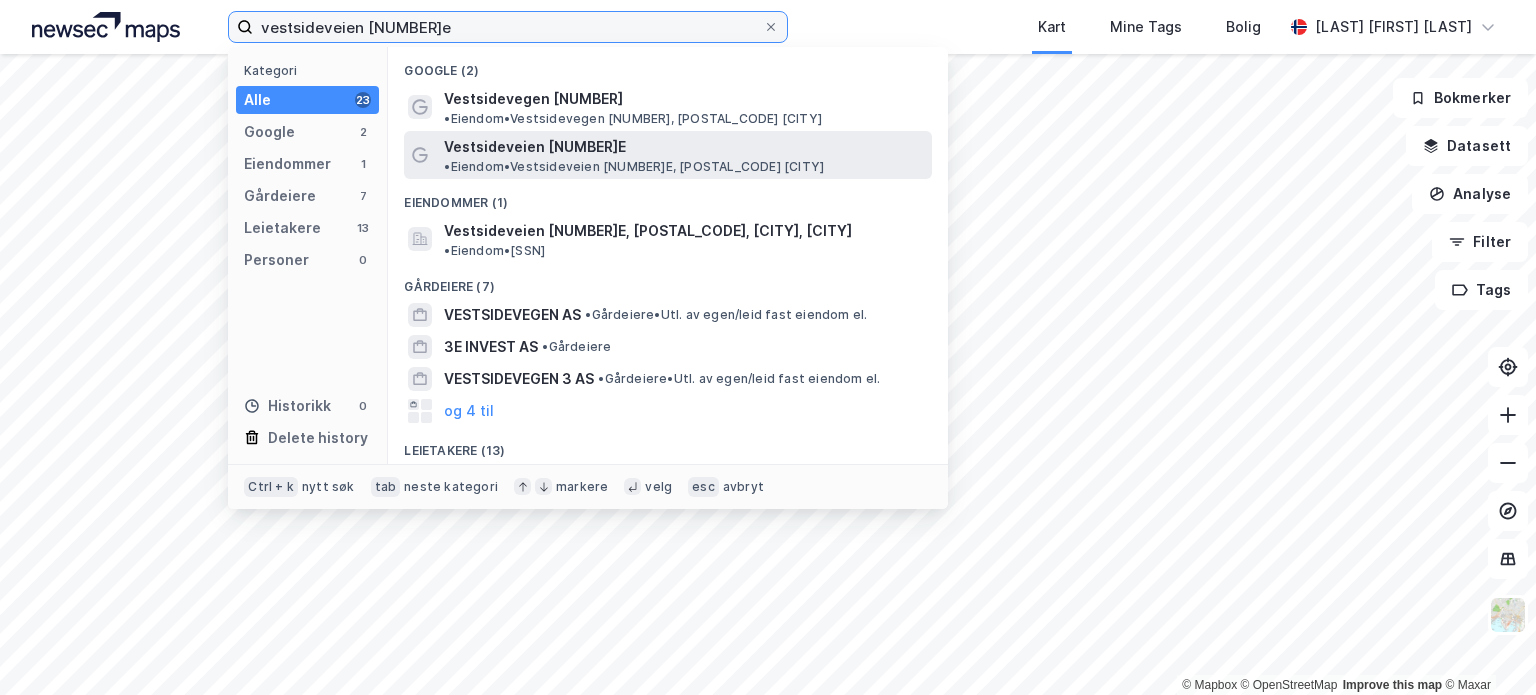 type on "vestsideveien [NUMBER]e" 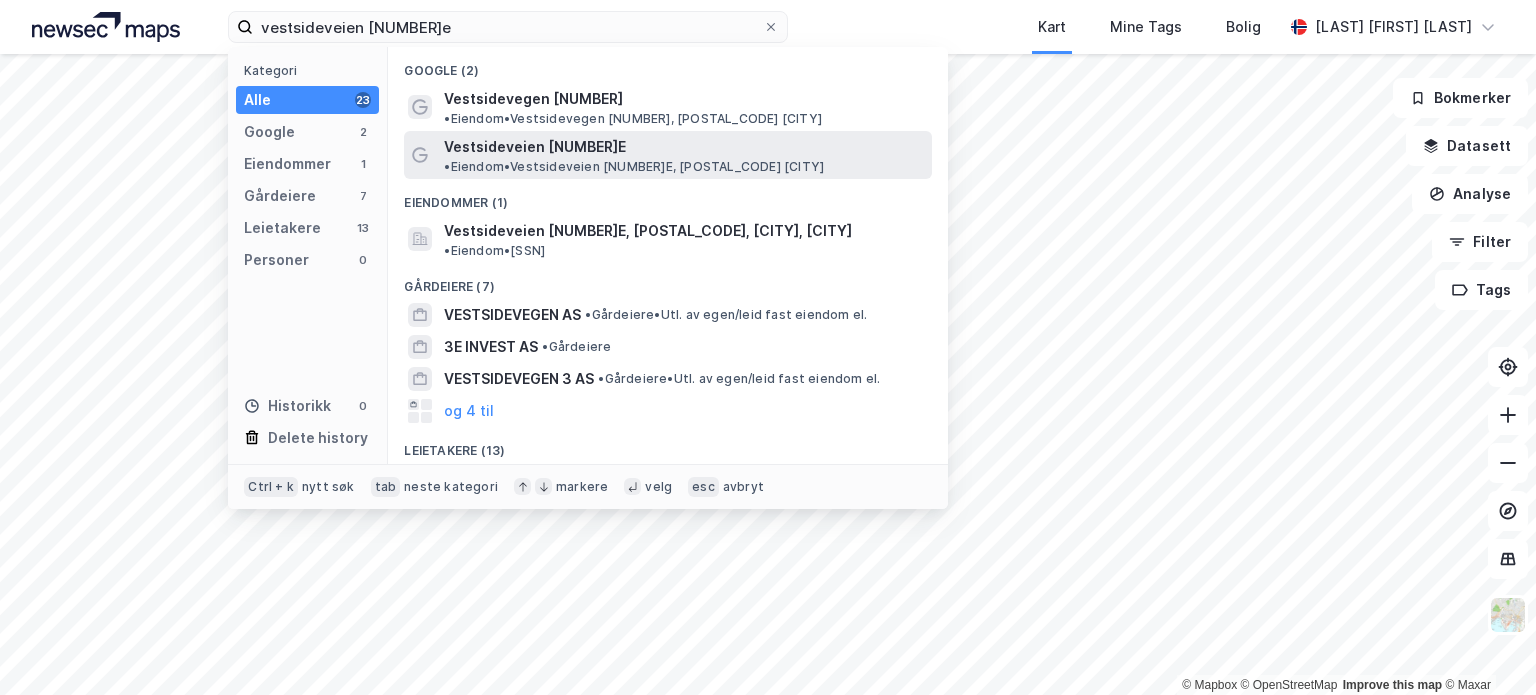 click on "• Eiendom • Vestsideveien [NUMBER], [POSTAL_CODE] [CITY]" at bounding box center (634, 167) 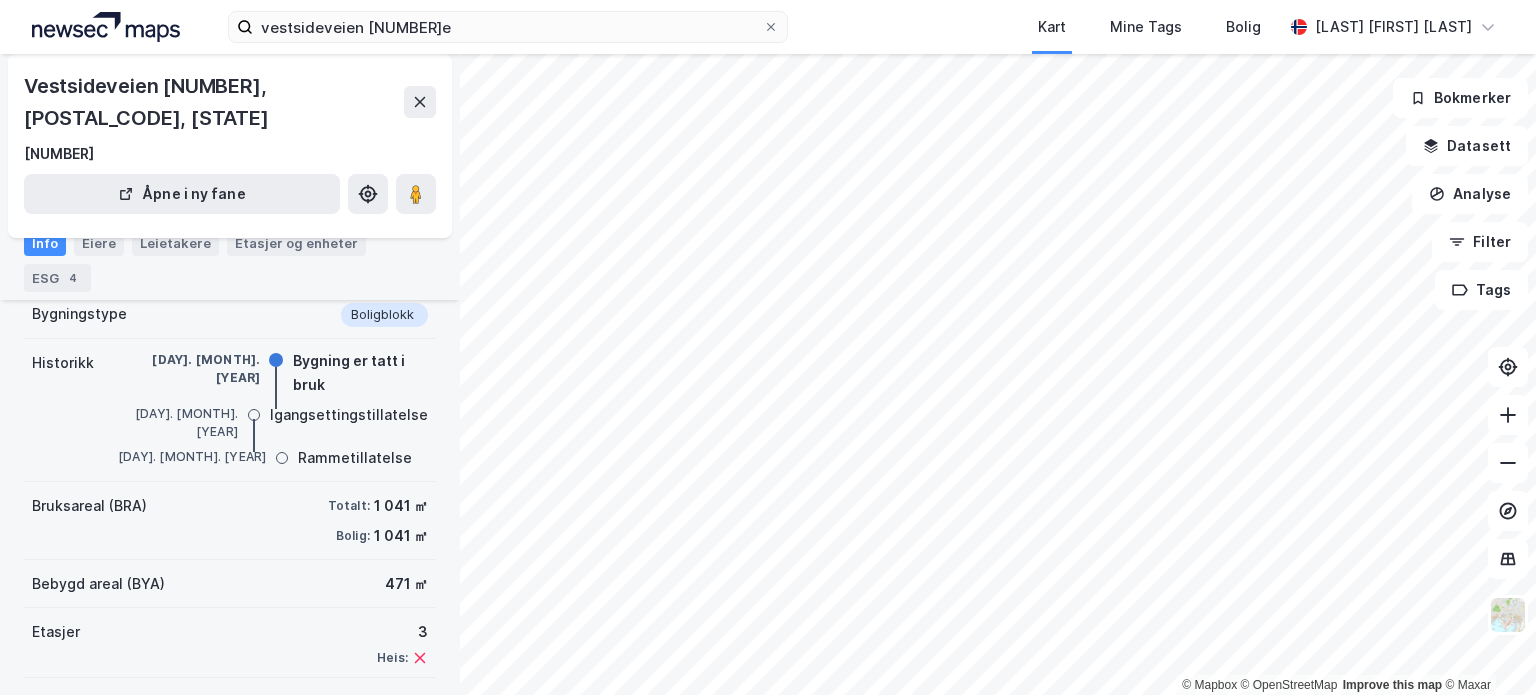 scroll, scrollTop: 200, scrollLeft: 0, axis: vertical 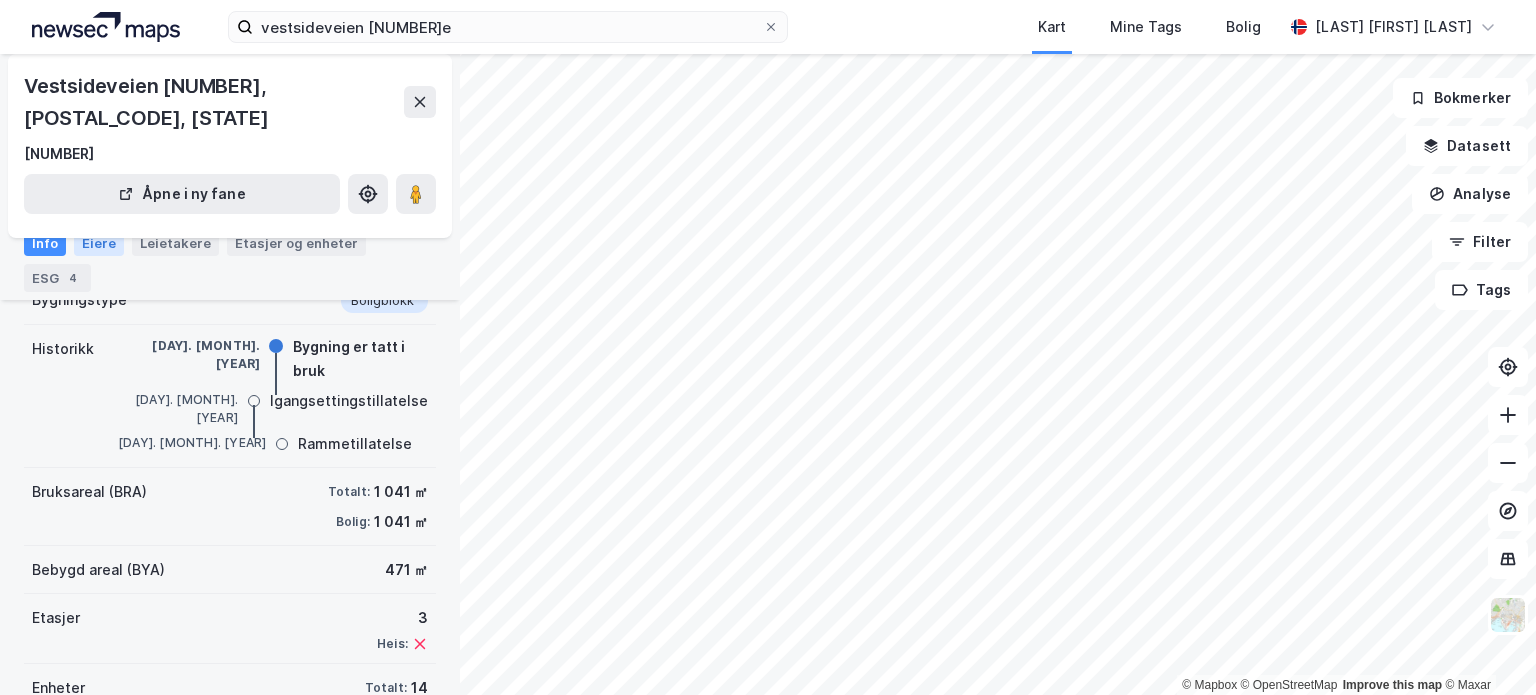 click on "Eiere" at bounding box center (99, 243) 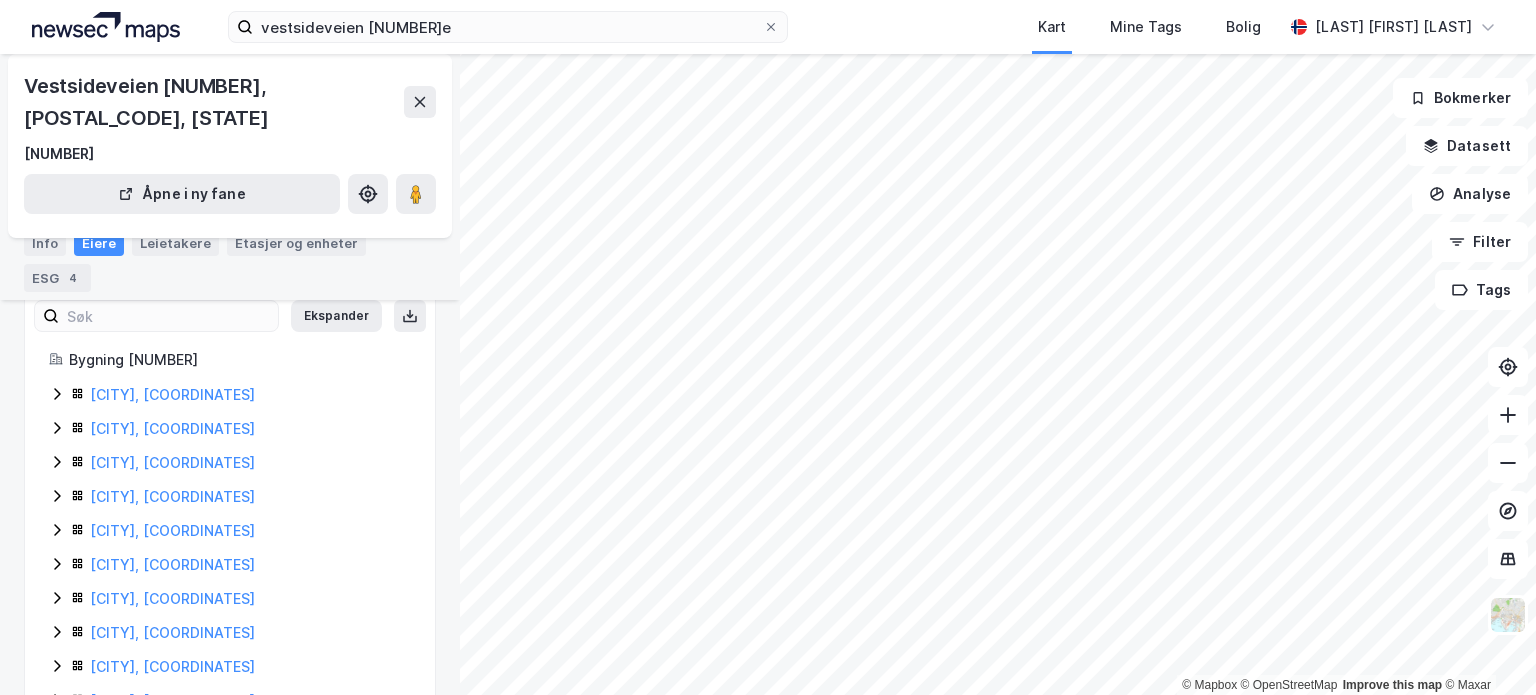 scroll, scrollTop: 136, scrollLeft: 0, axis: vertical 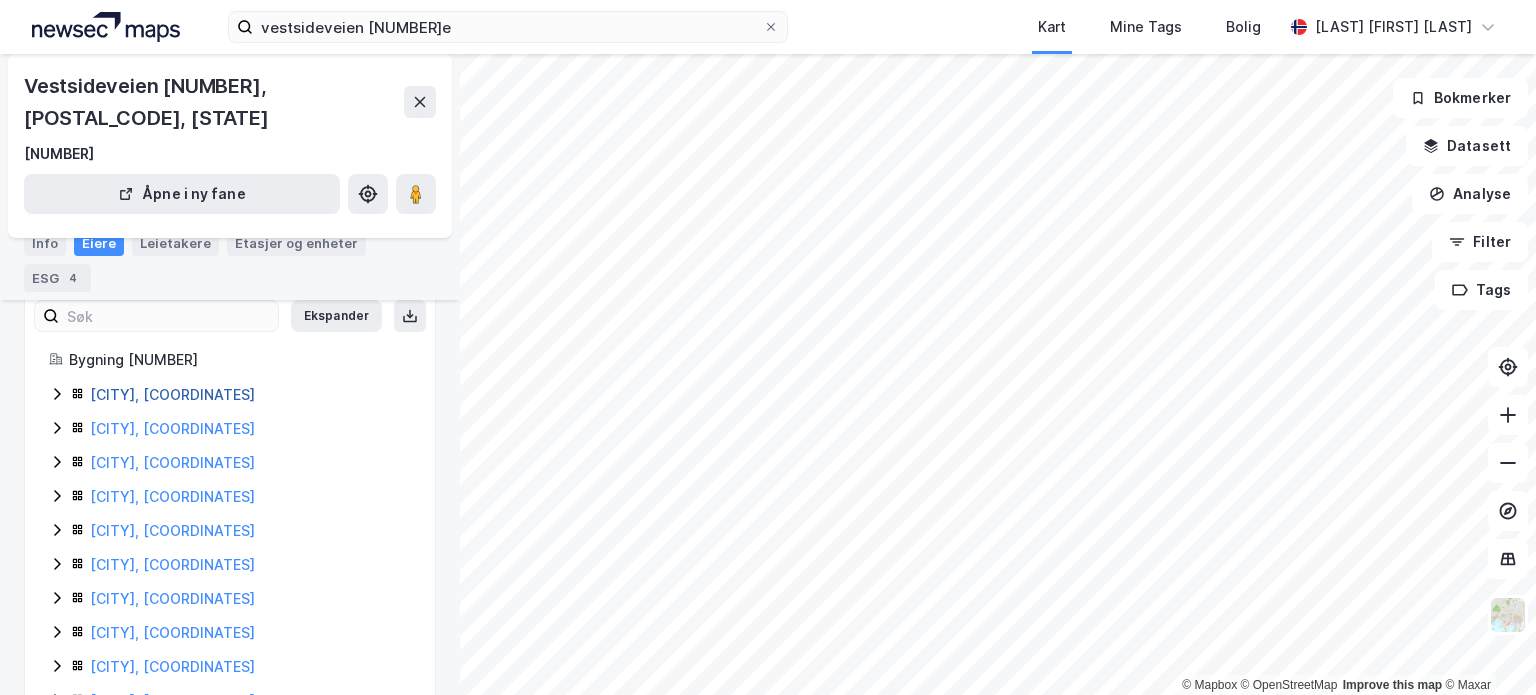 click on "[CITY], [COORDINATES]" at bounding box center (172, 394) 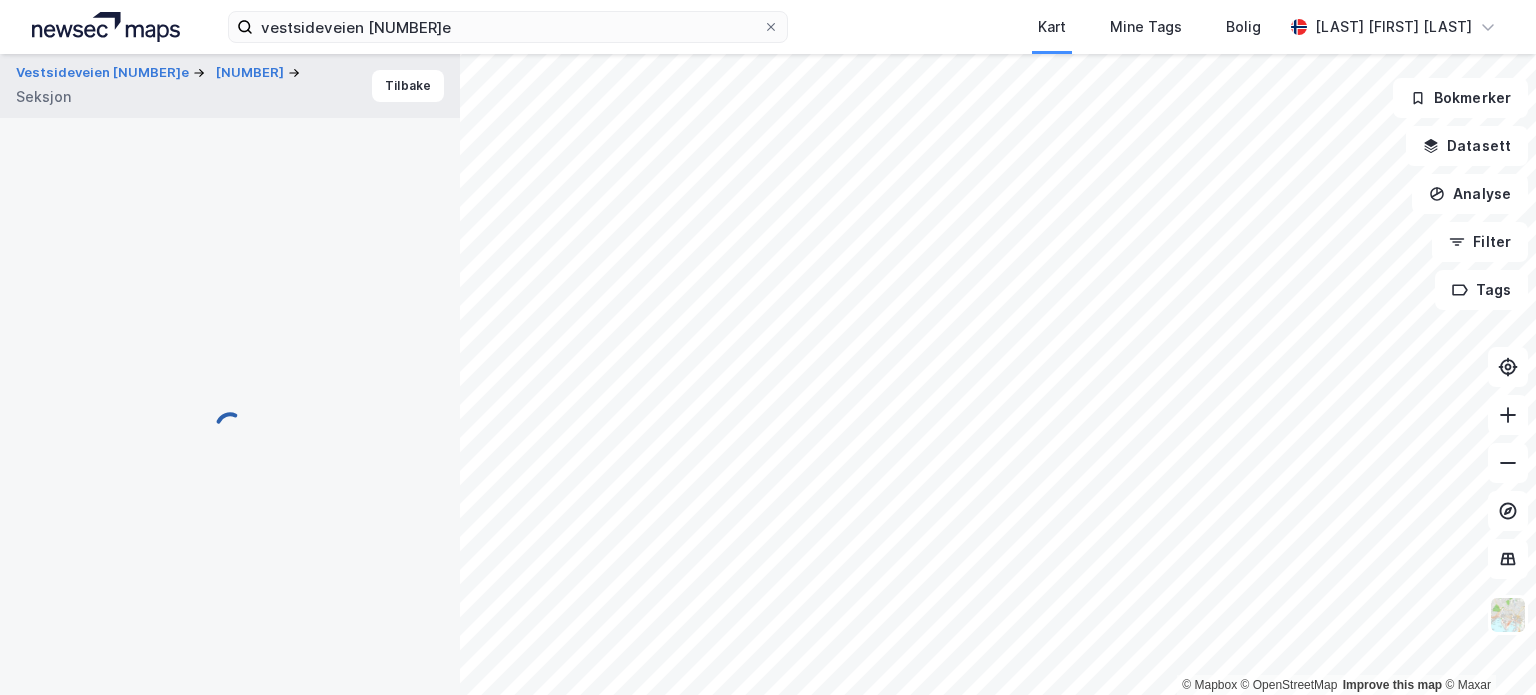 scroll, scrollTop: 136, scrollLeft: 0, axis: vertical 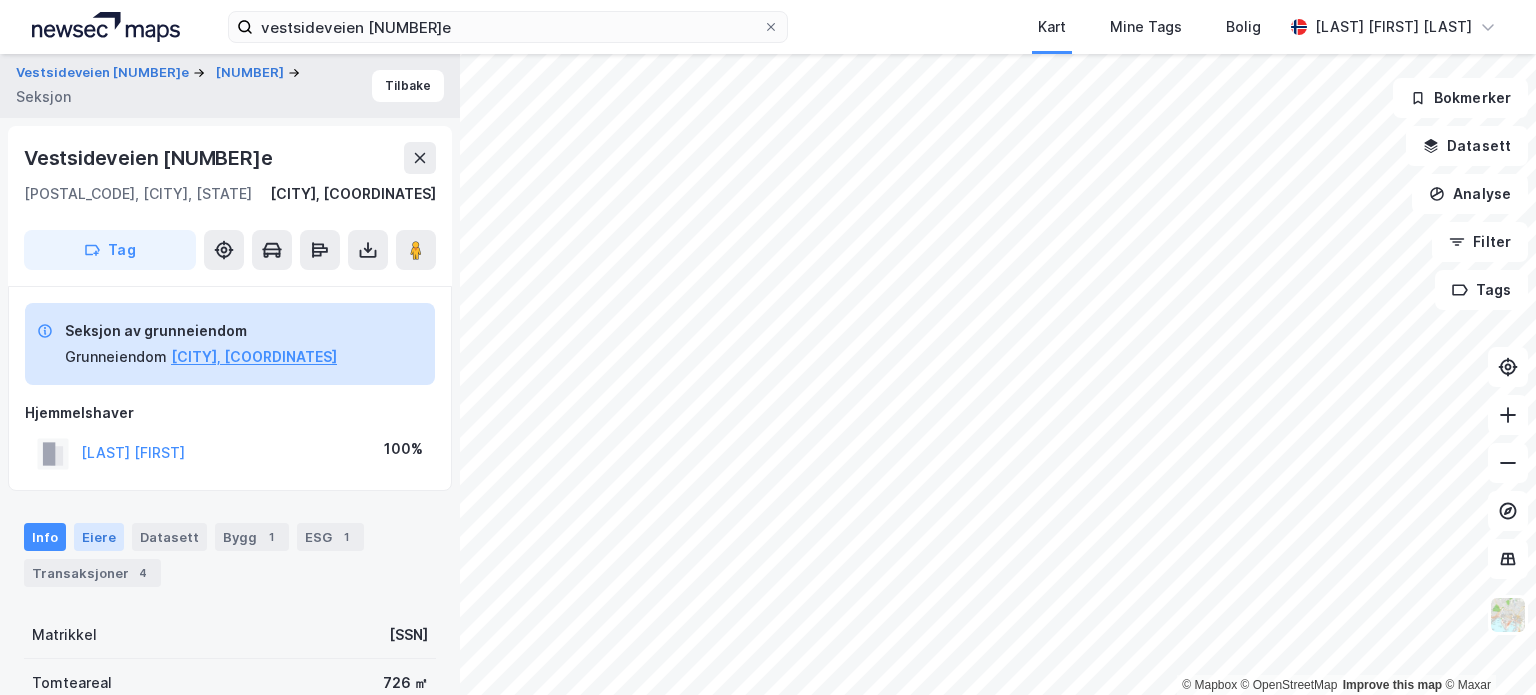 click on "Eiere" at bounding box center [99, 537] 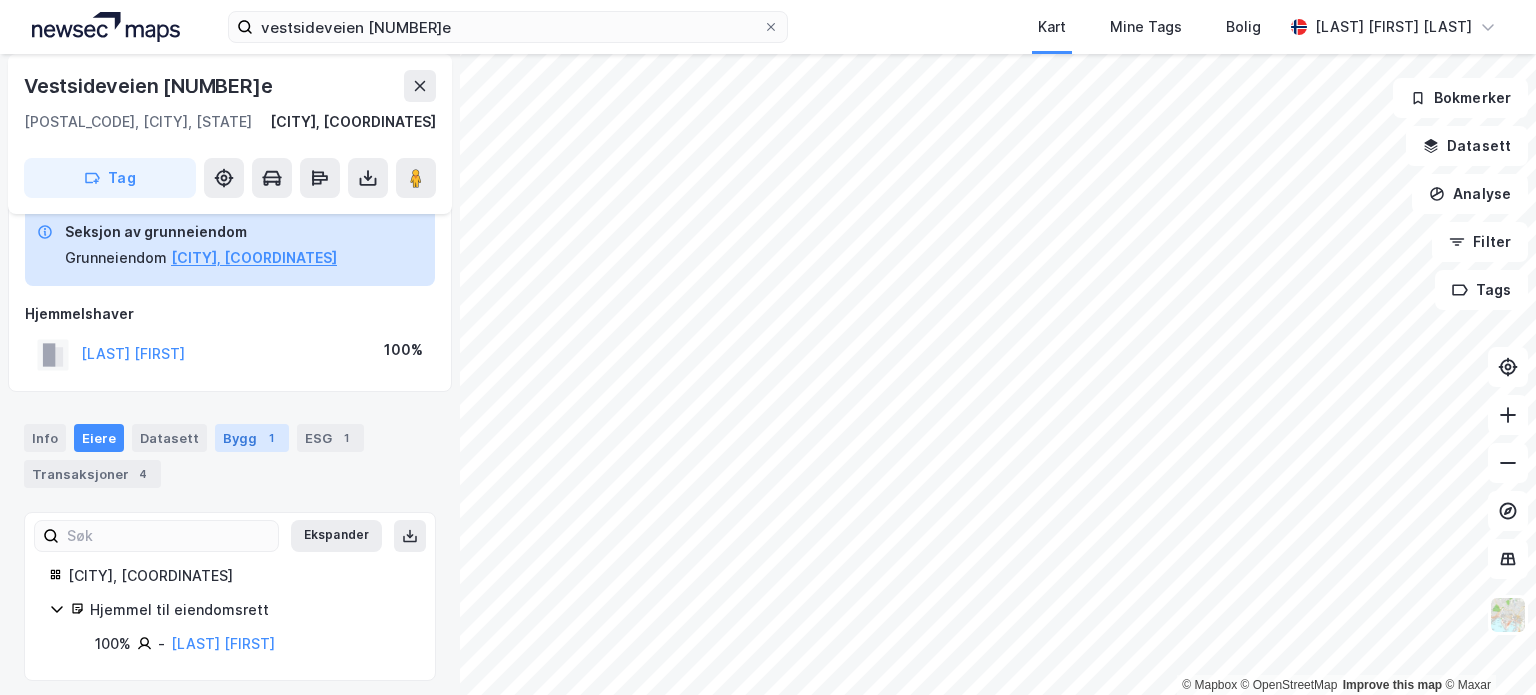 scroll, scrollTop: 107, scrollLeft: 0, axis: vertical 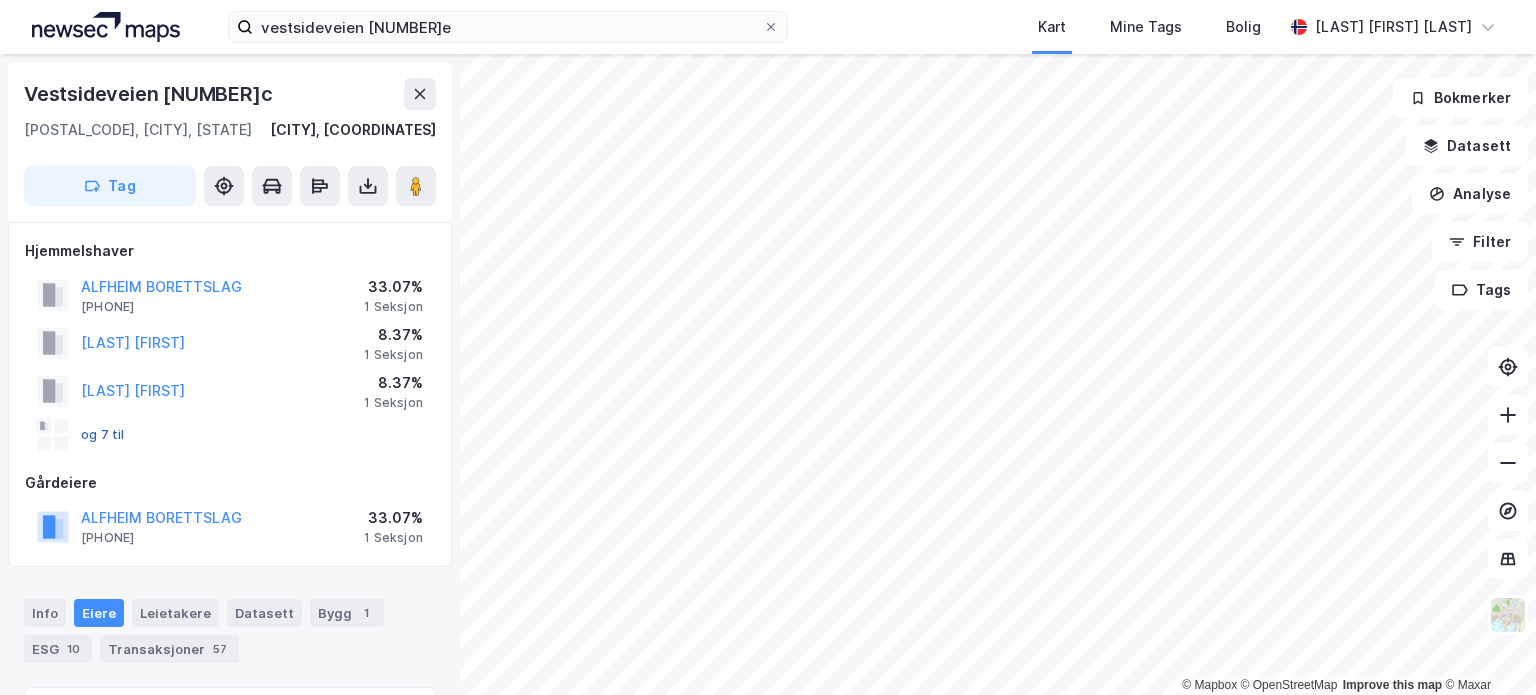 click on "og 7 til" at bounding box center [0, 0] 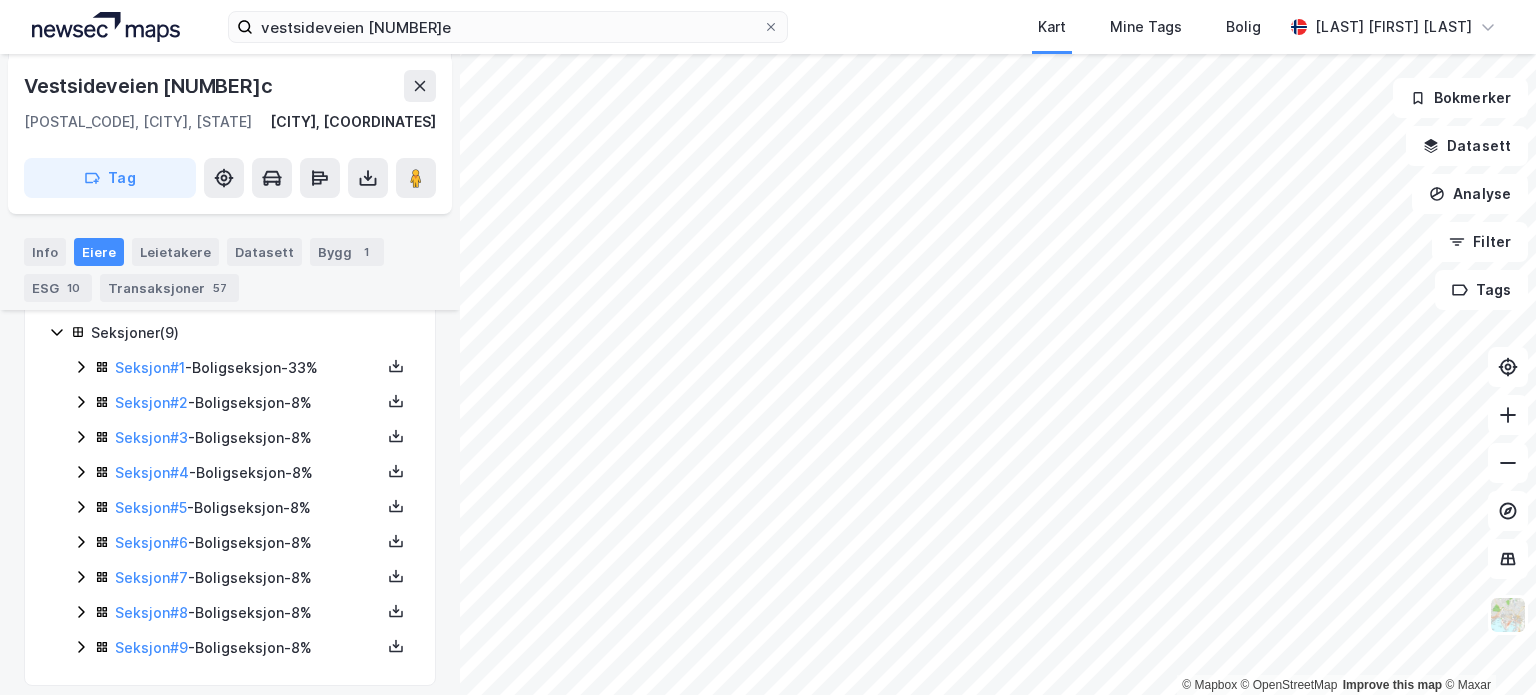 scroll, scrollTop: 459, scrollLeft: 0, axis: vertical 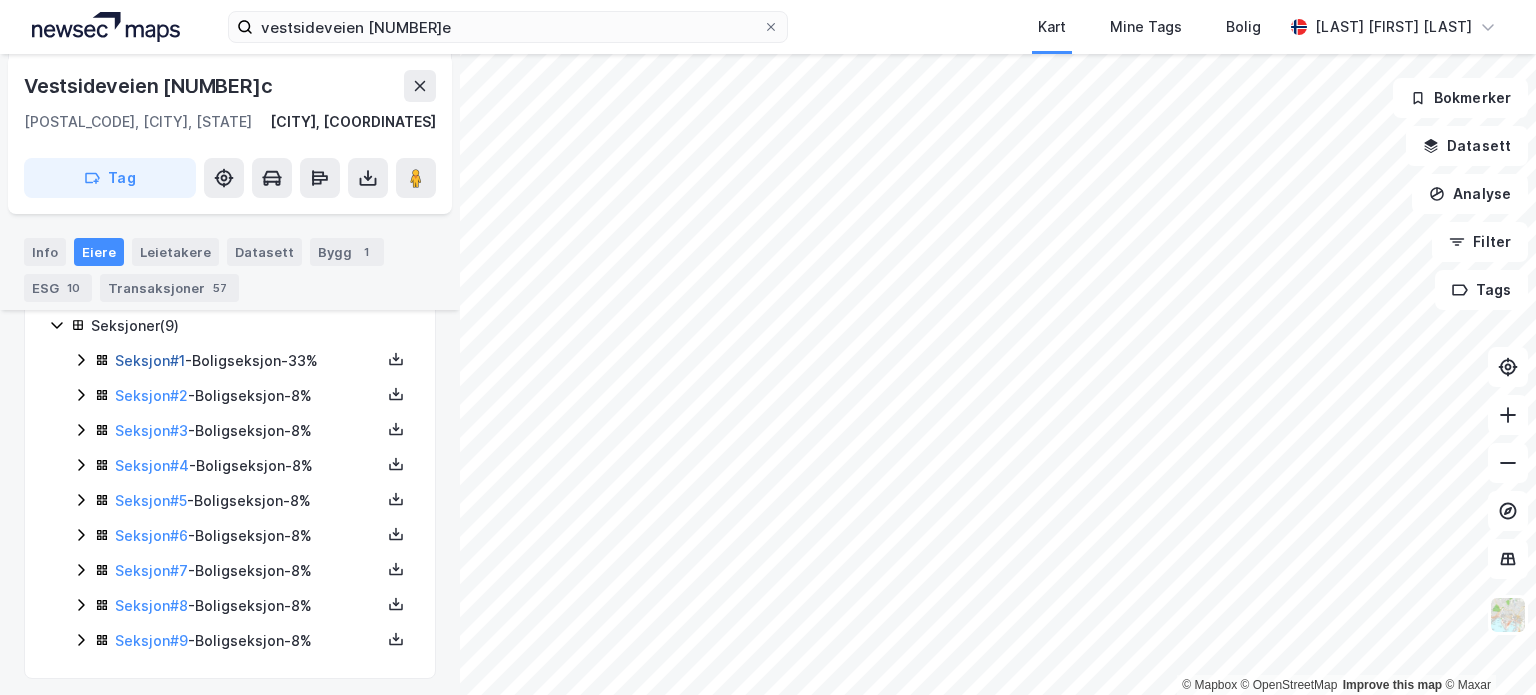 click on "Seksjon  # 1" at bounding box center [150, 360] 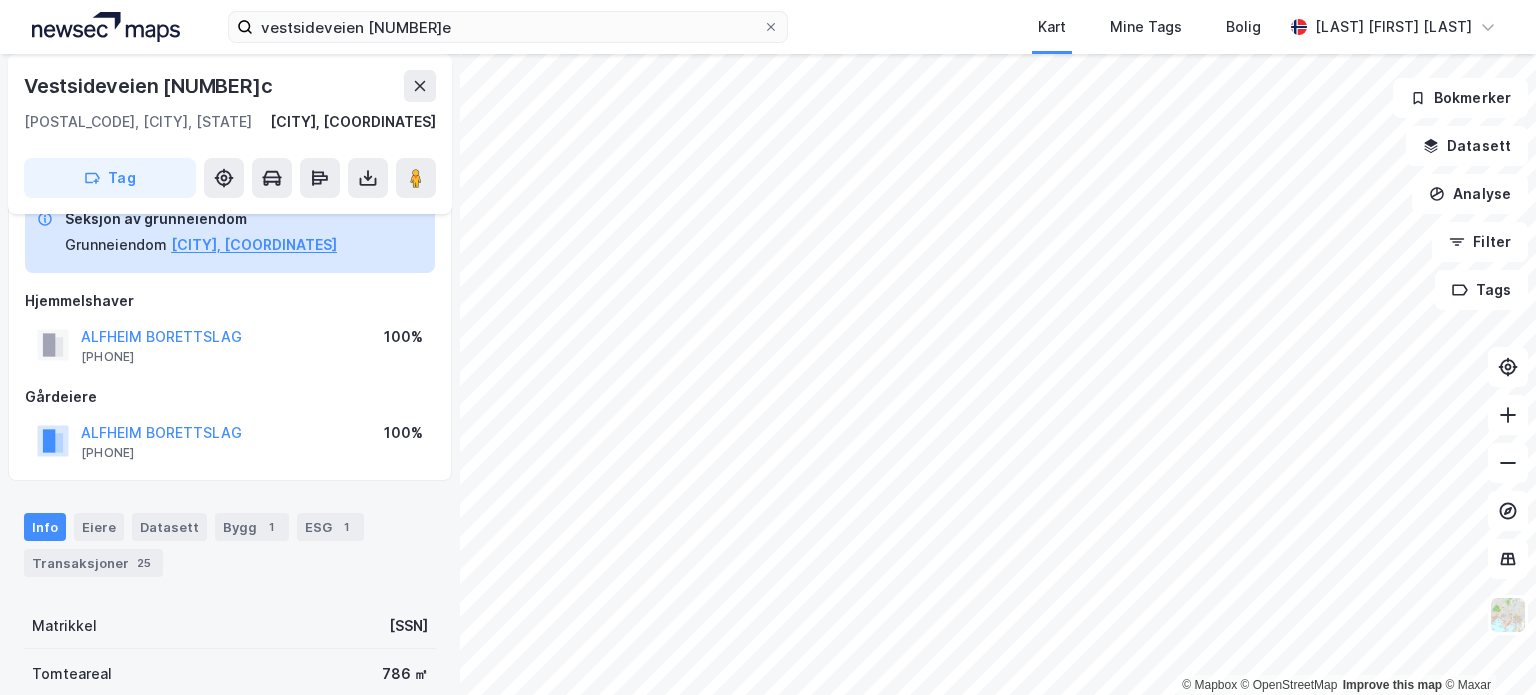 scroll, scrollTop: 109, scrollLeft: 0, axis: vertical 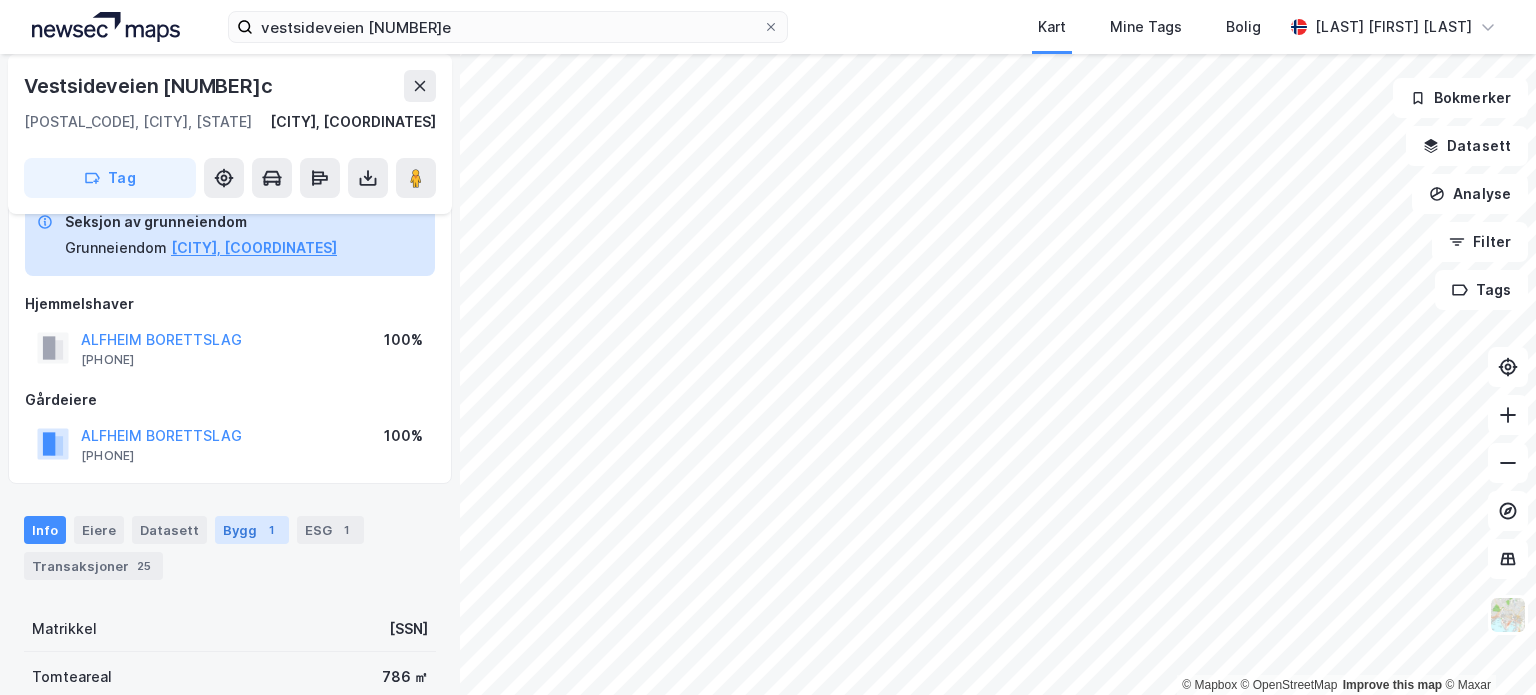 click on "Bygg 1" at bounding box center [252, 530] 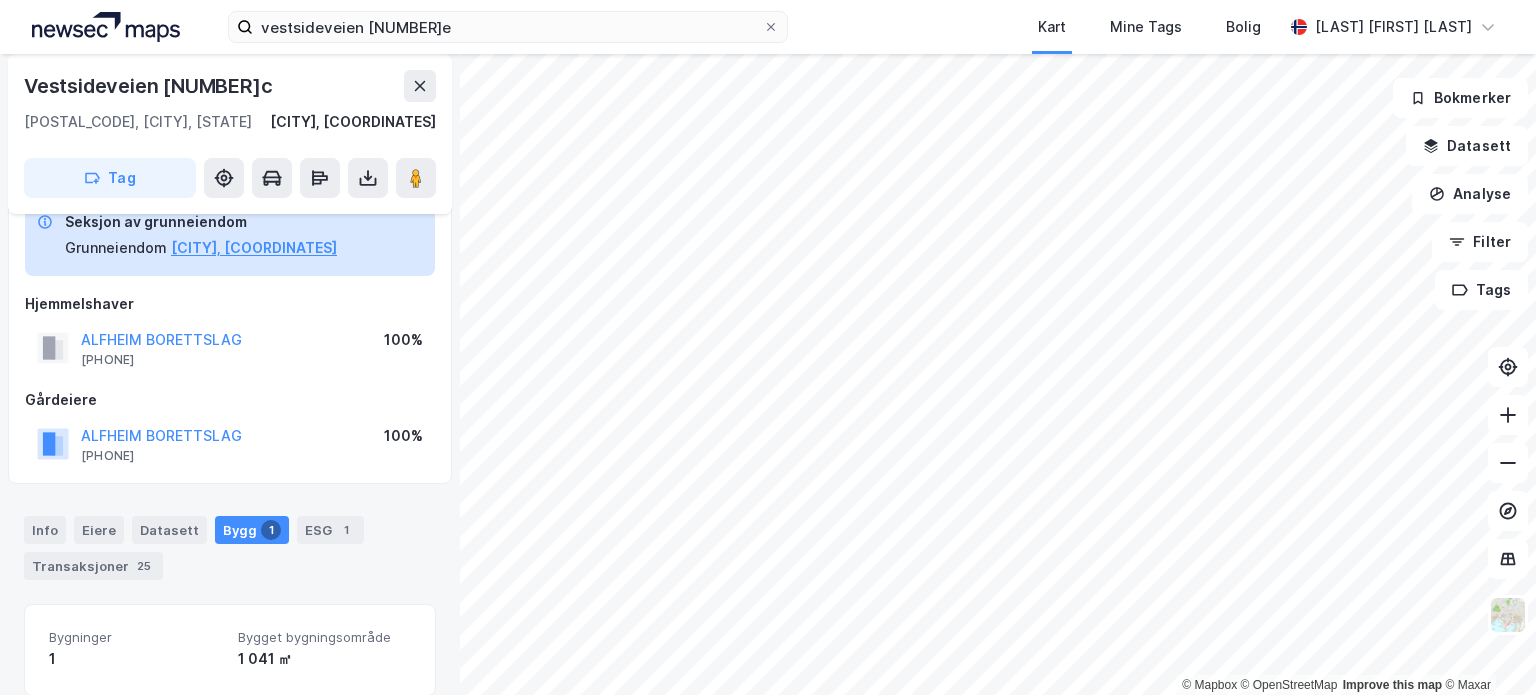 scroll, scrollTop: 356, scrollLeft: 0, axis: vertical 